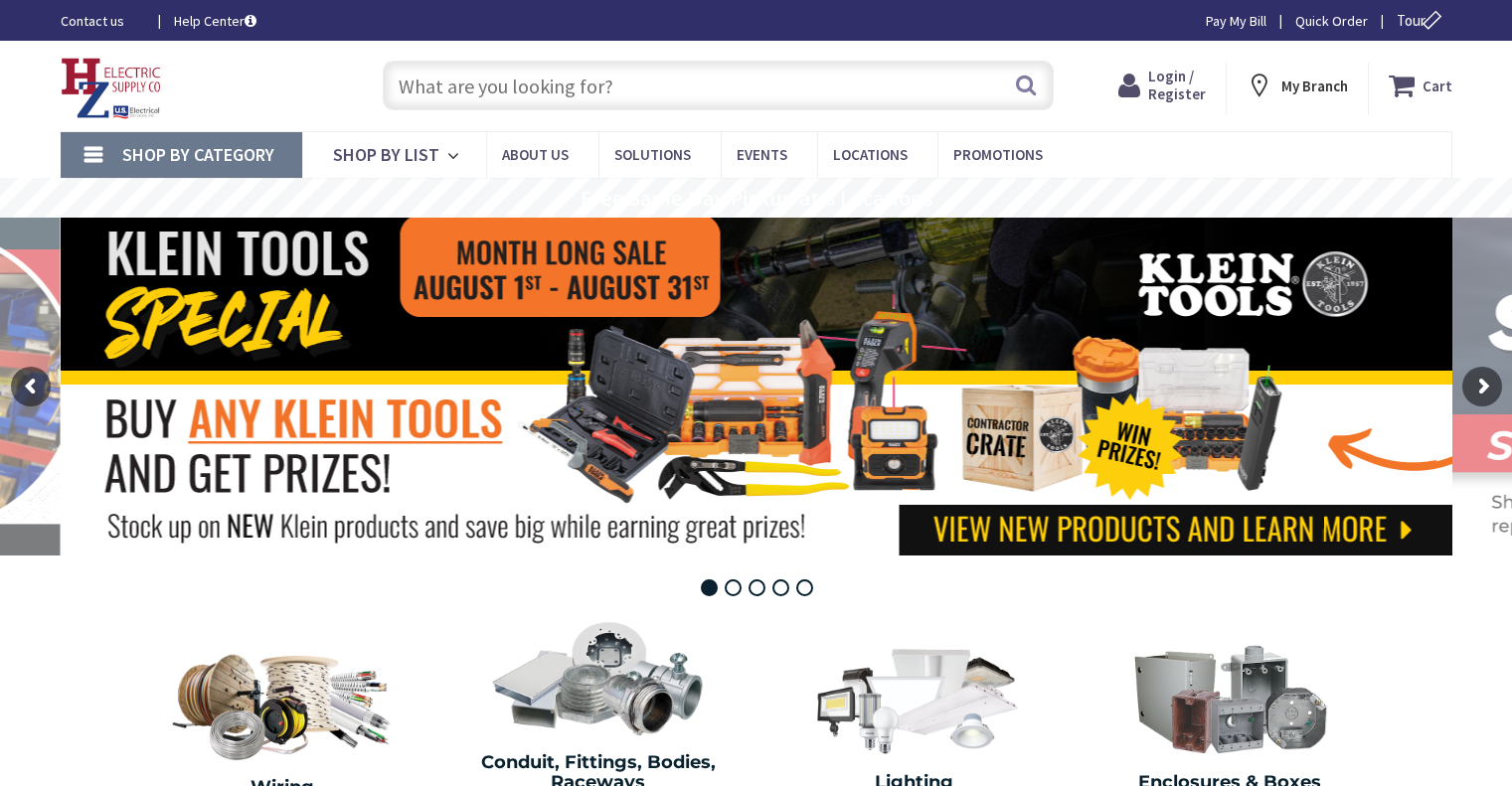 scroll, scrollTop: 0, scrollLeft: 0, axis: both 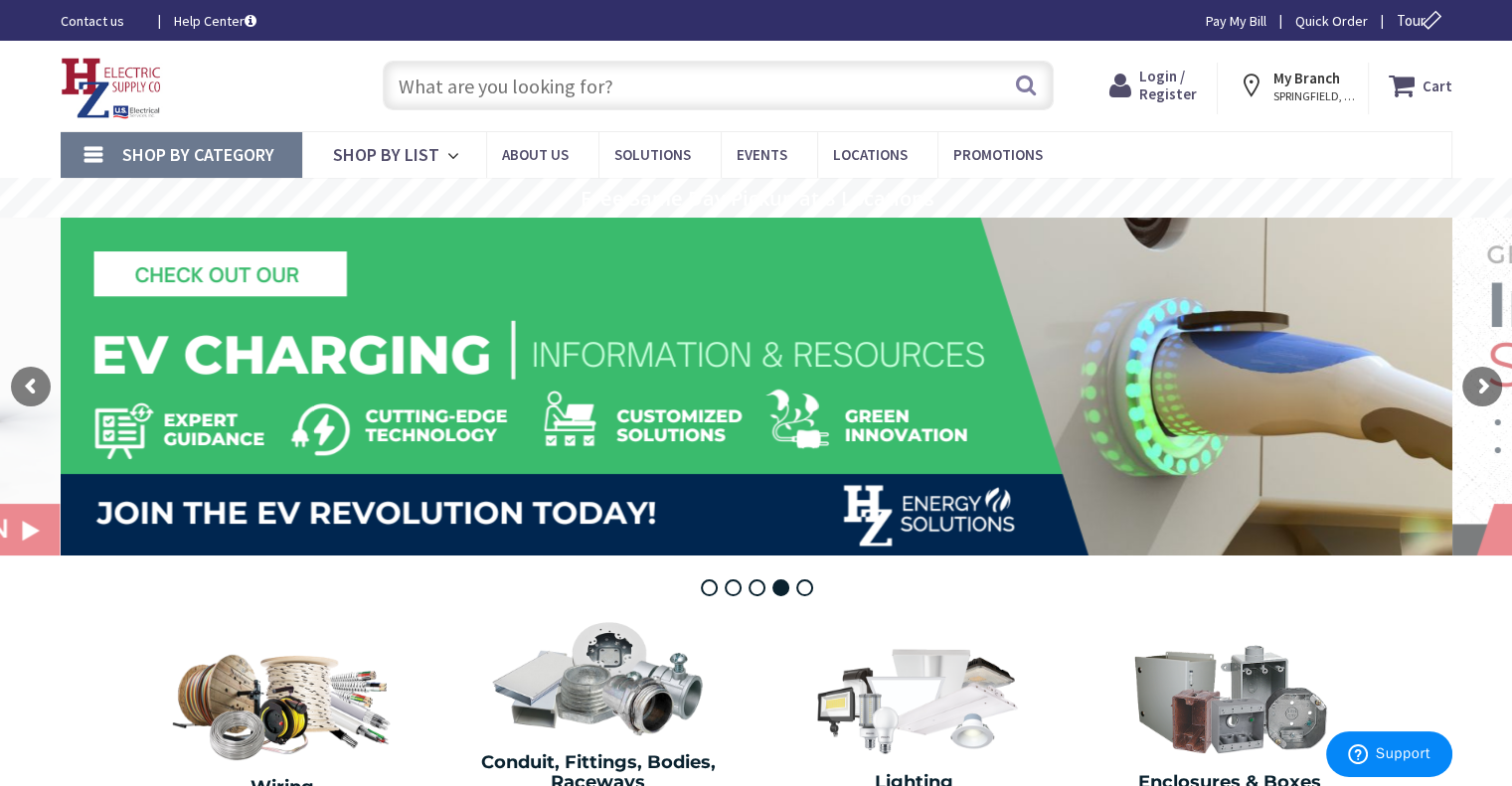 click at bounding box center (718, 85) 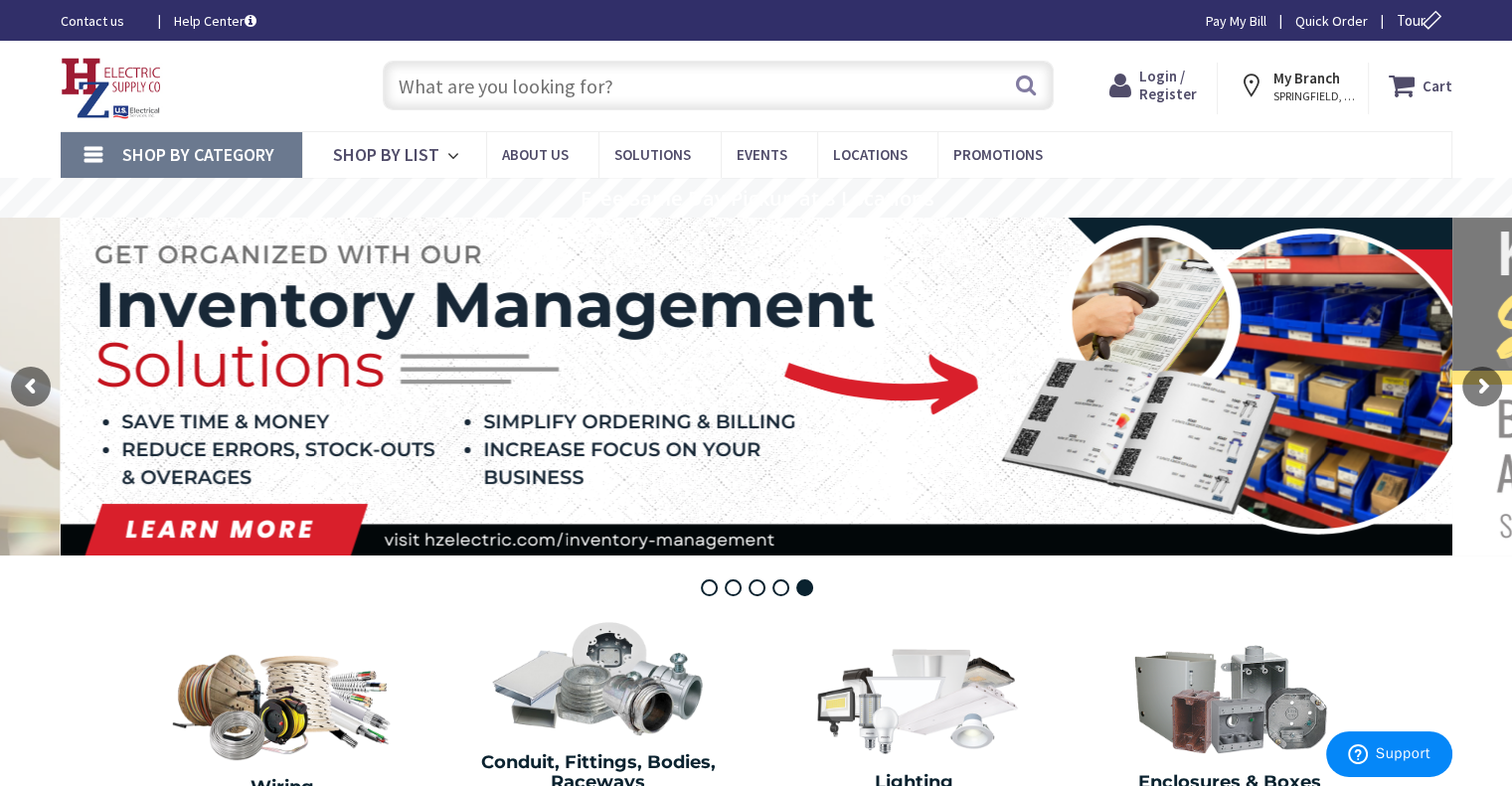 click at bounding box center (718, 85) 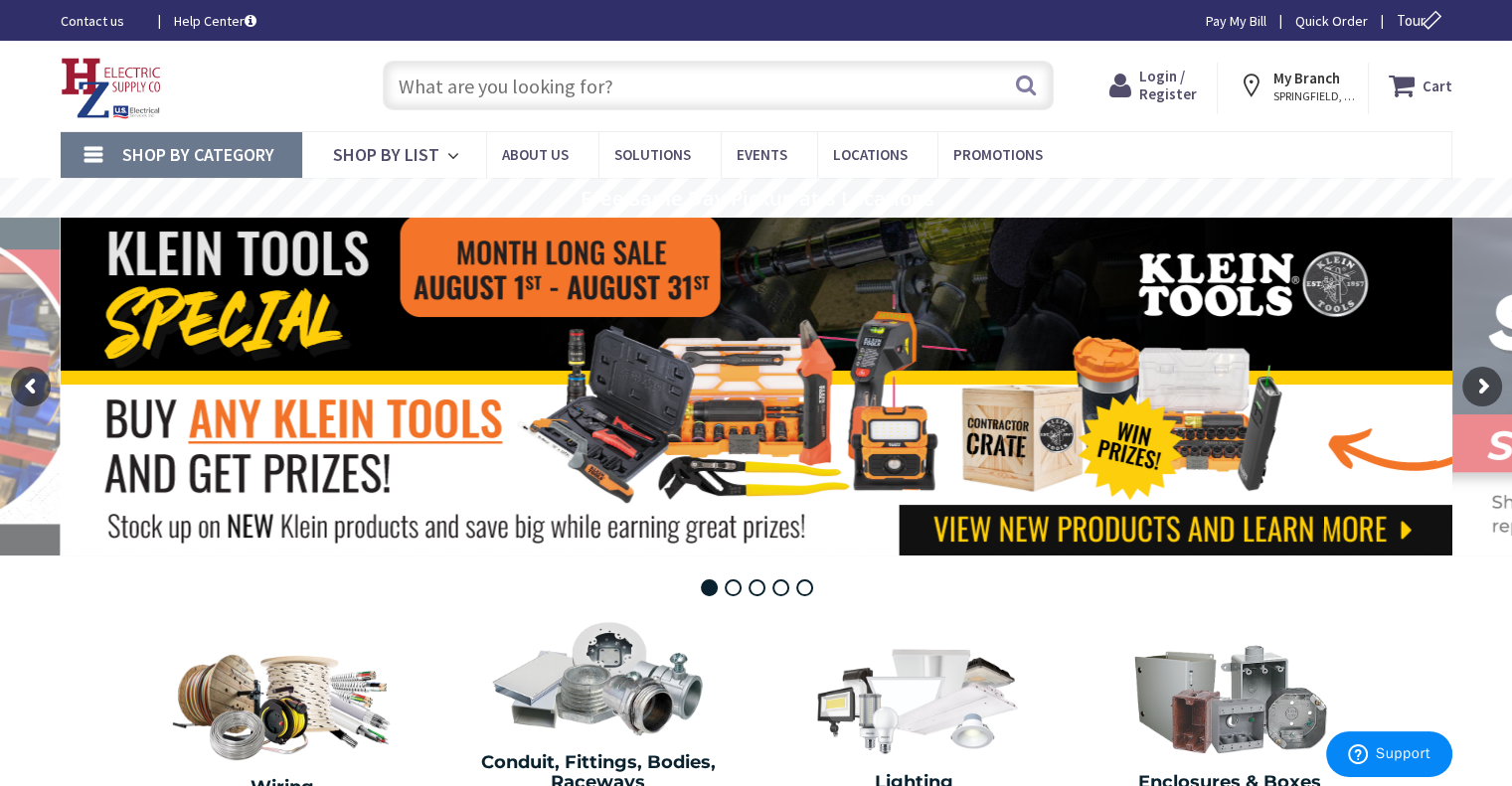 click at bounding box center (718, 85) 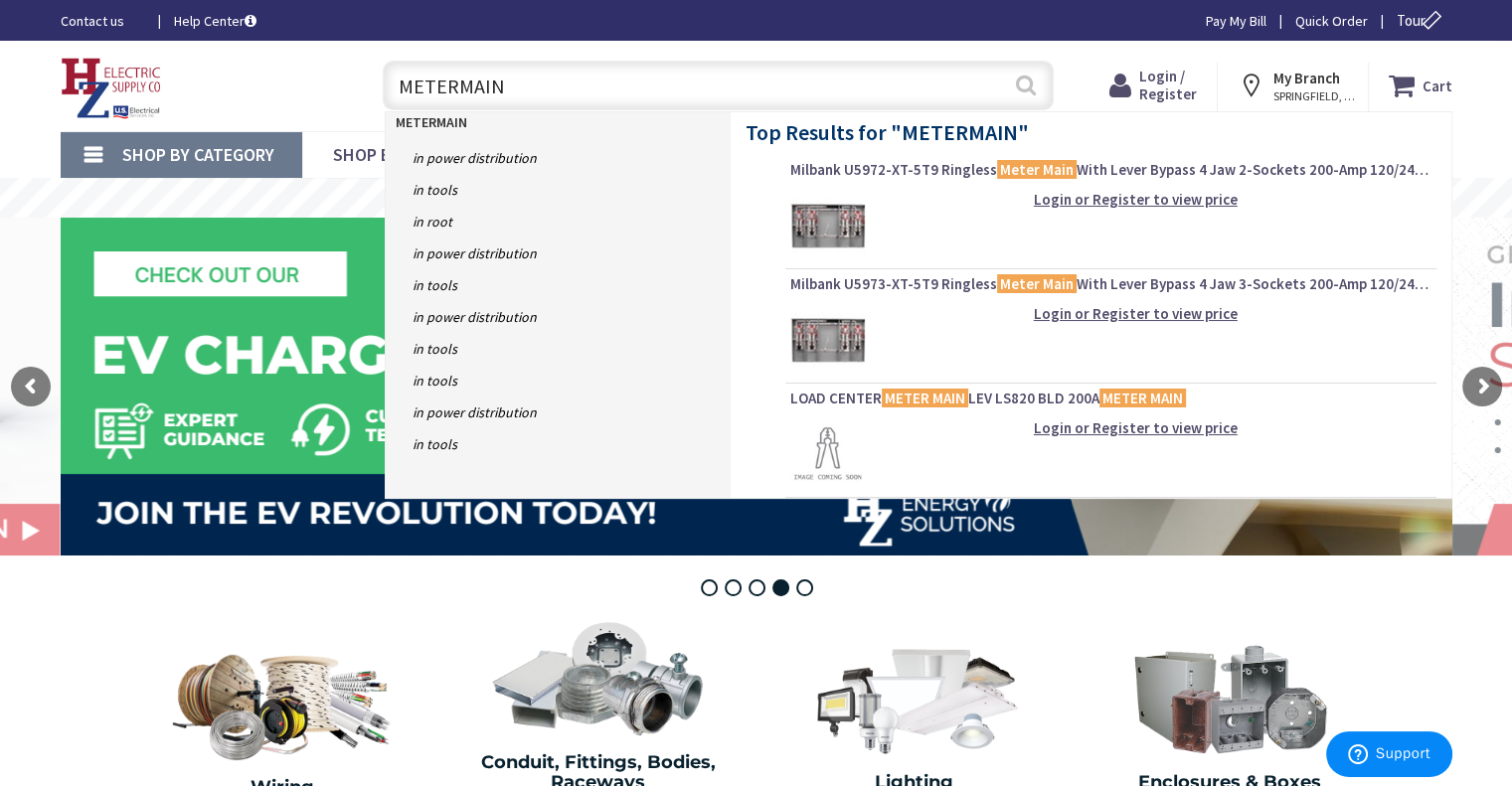 type on "METERMAIN" 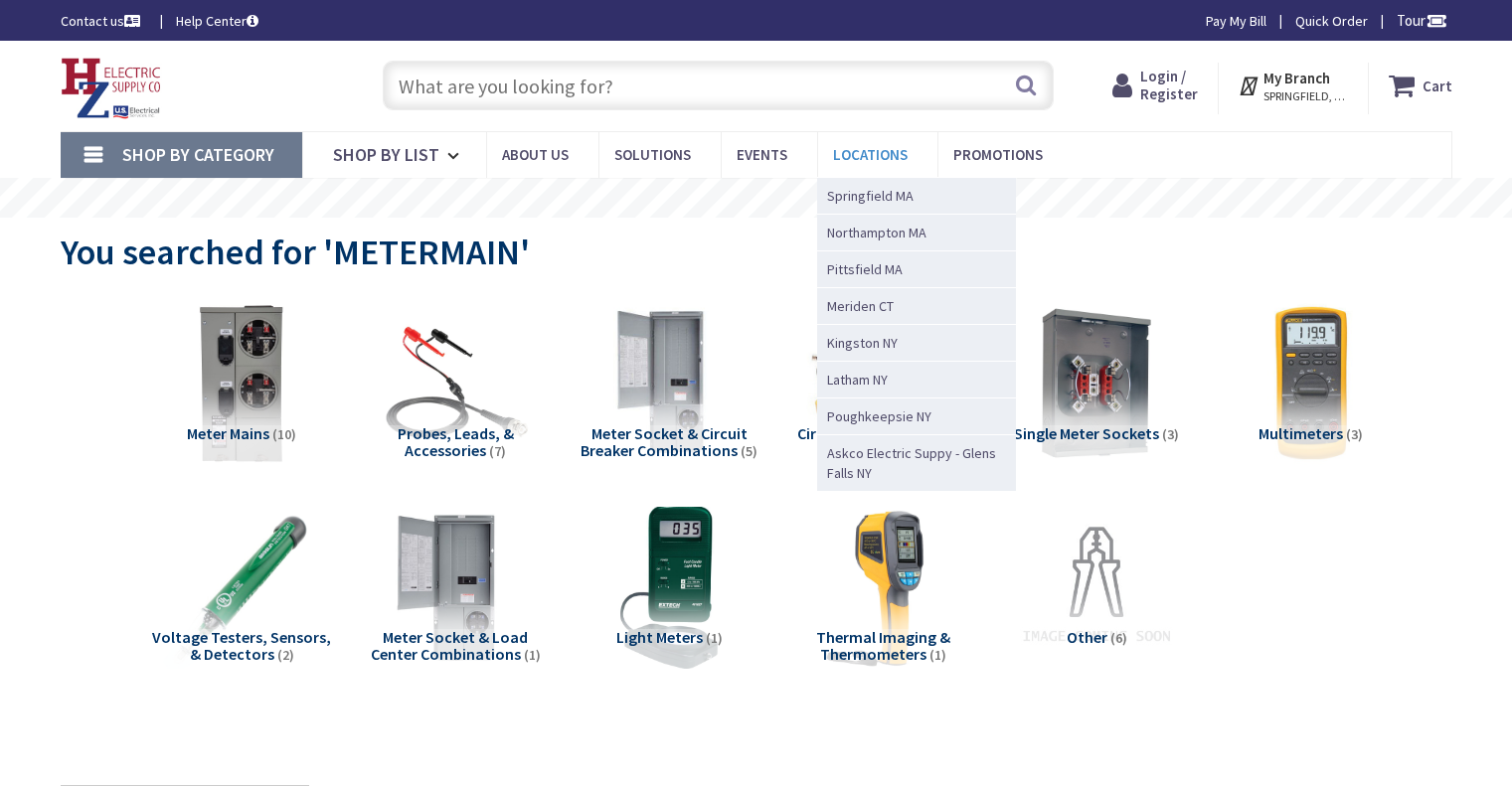 scroll, scrollTop: 0, scrollLeft: 0, axis: both 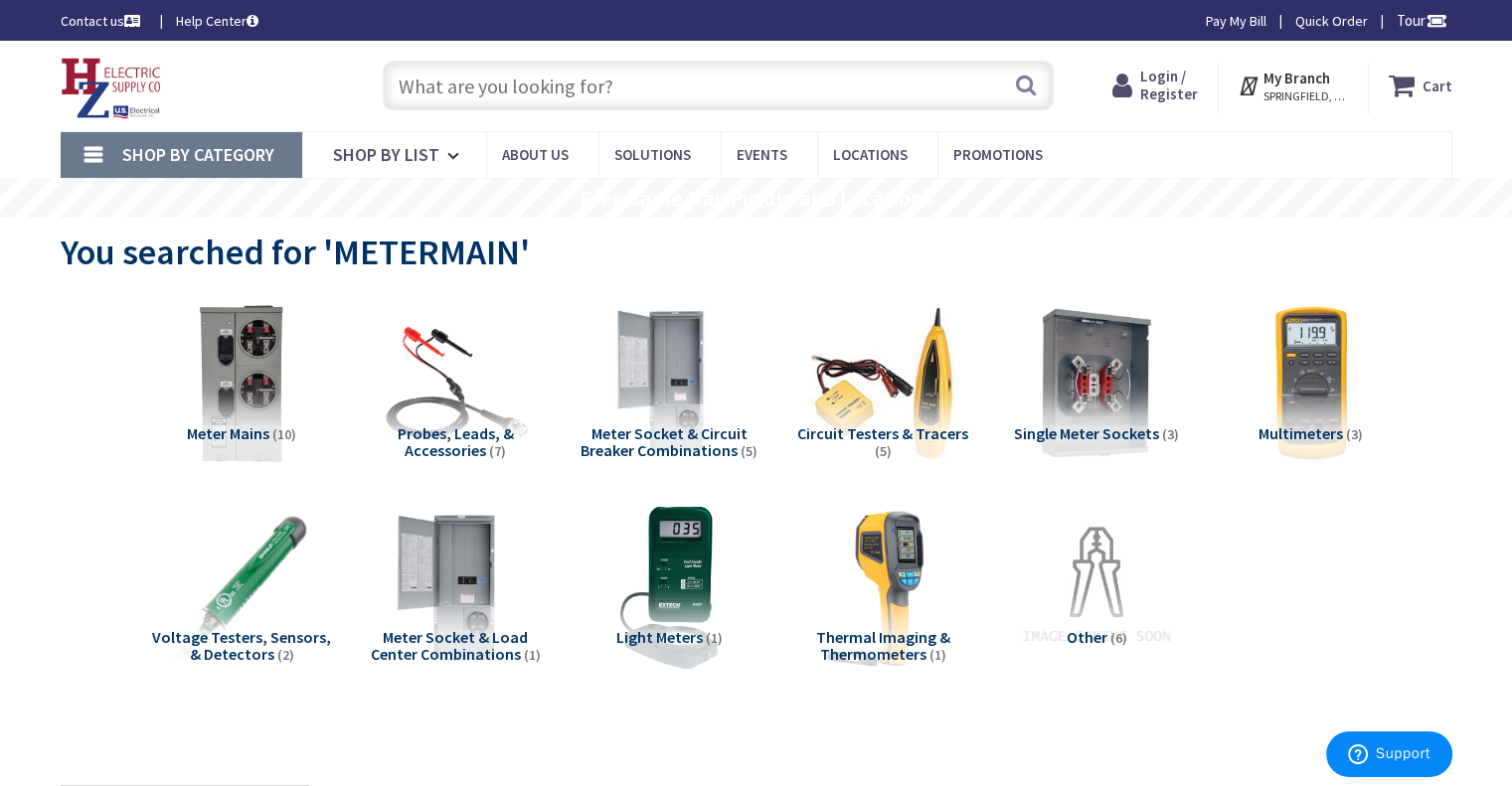 click on "Meter Socket & Circuit Breaker Combinations" at bounding box center [664, 442] 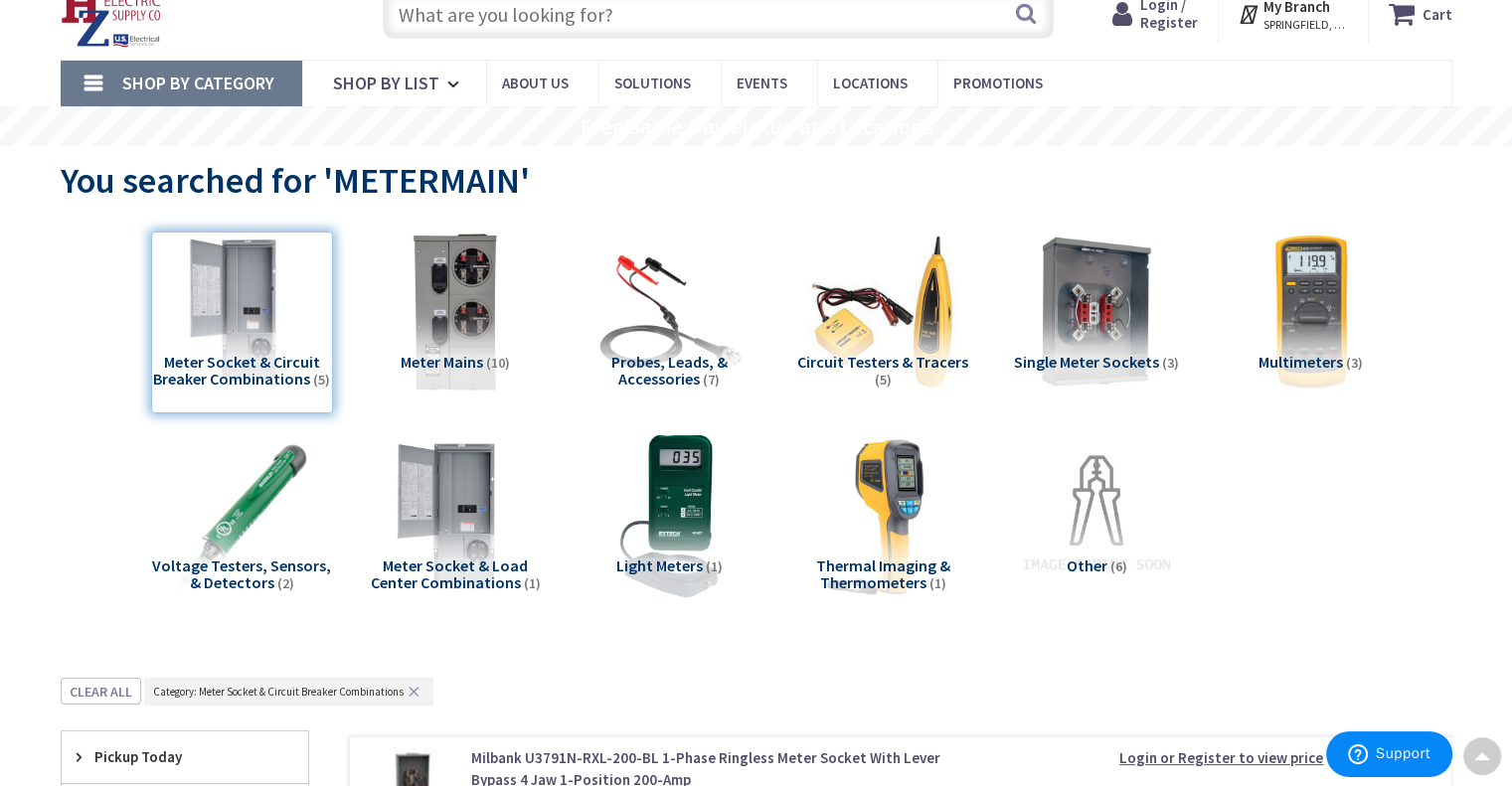 scroll, scrollTop: 53, scrollLeft: 0, axis: vertical 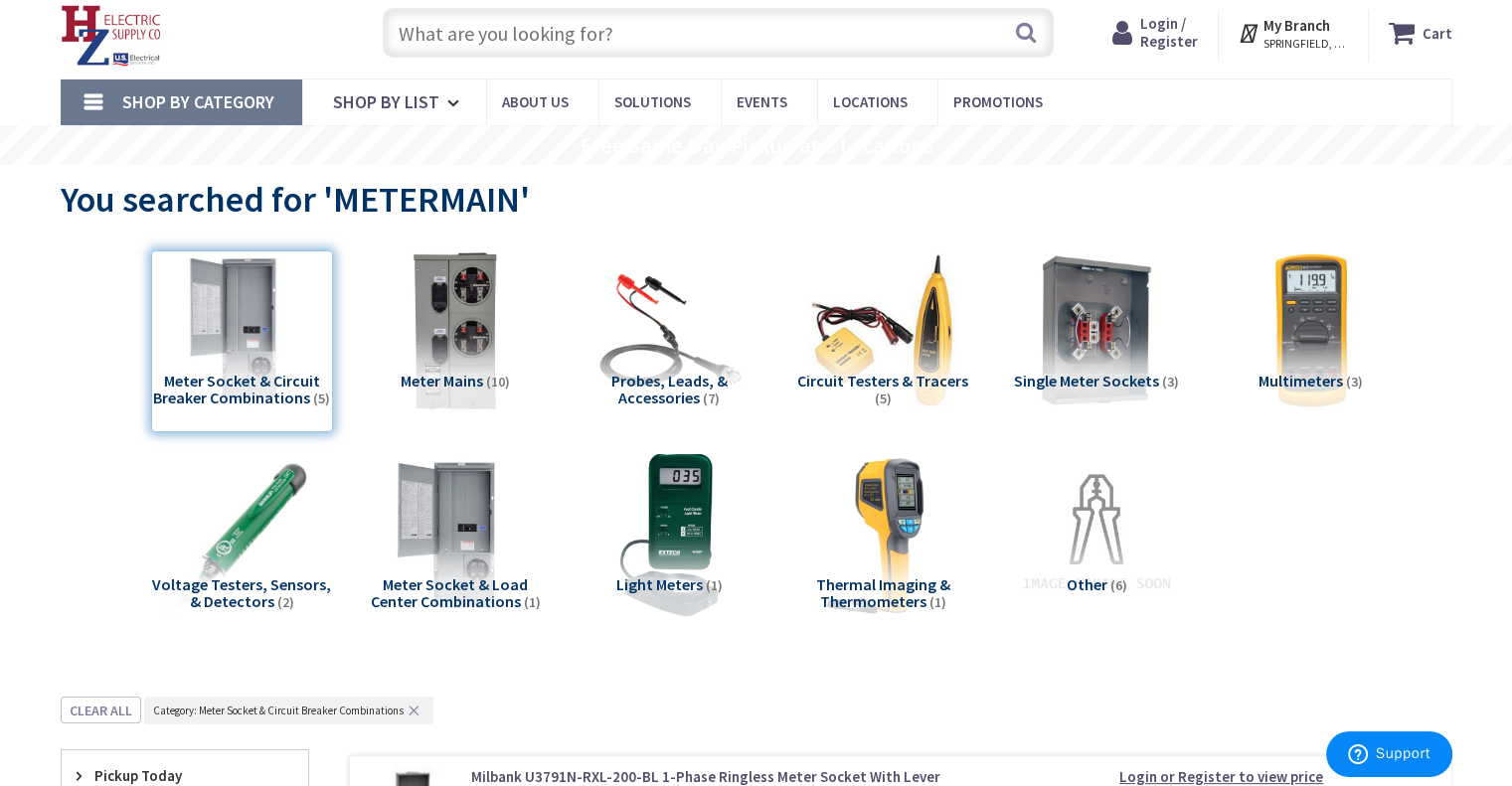 click at bounding box center [718, 33] 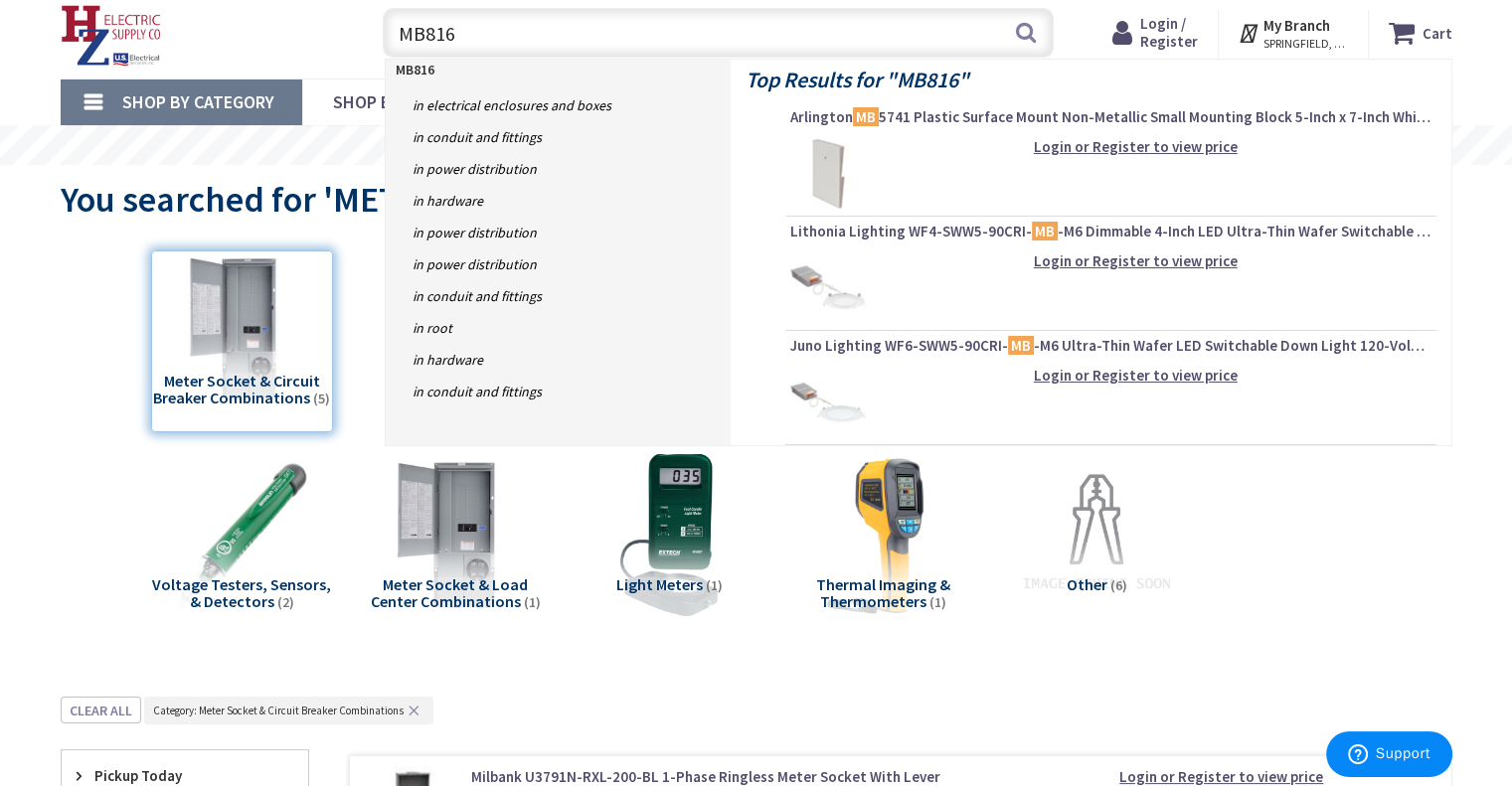 type on "MB816B" 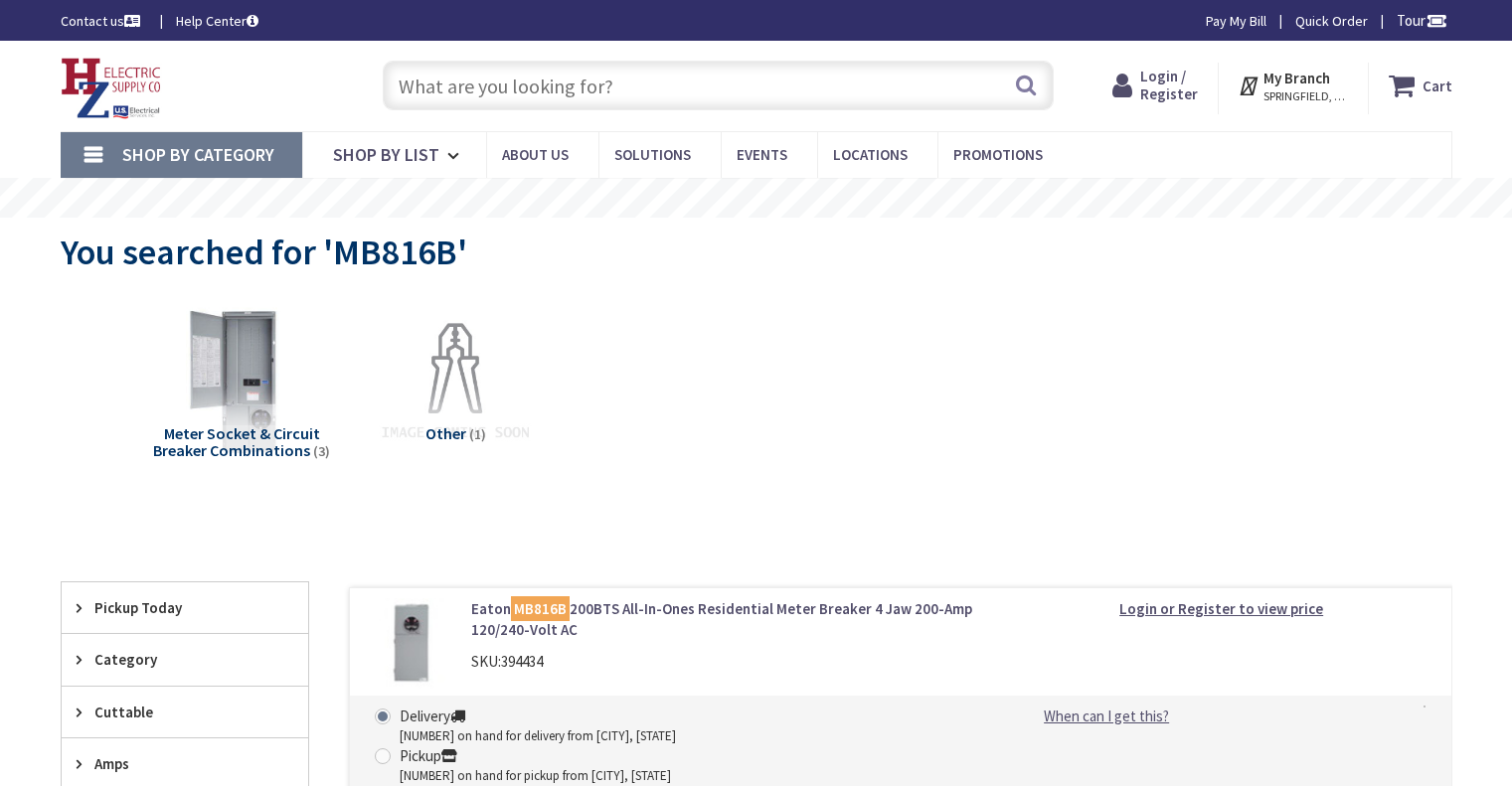 scroll, scrollTop: 0, scrollLeft: 0, axis: both 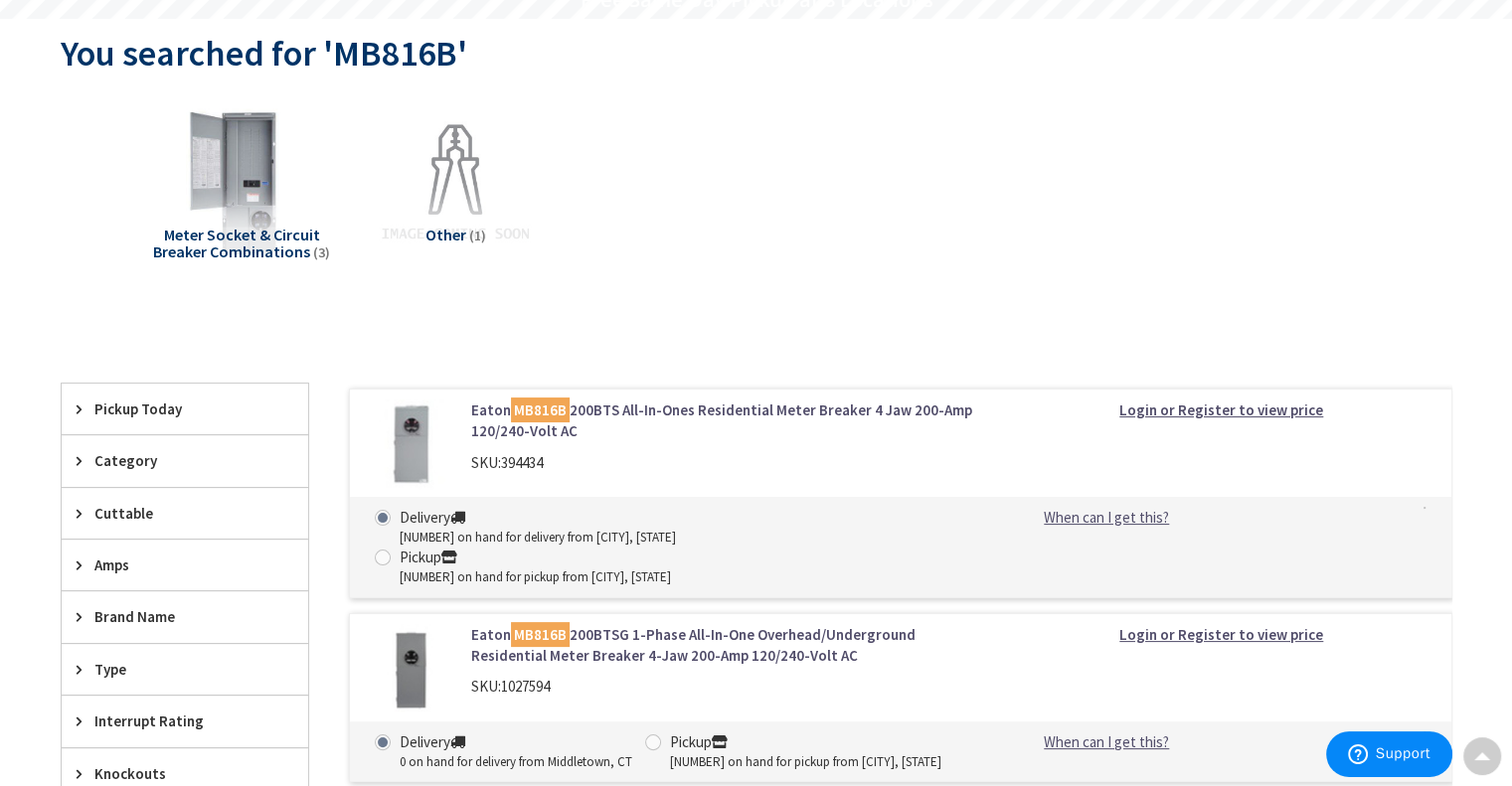 click on "Eaton  MB816B 200BTS All-In-Ones Residential Meter Breaker 4 Jaw 200-Amp 120/240-Volt AC" at bounding box center (724, 420) 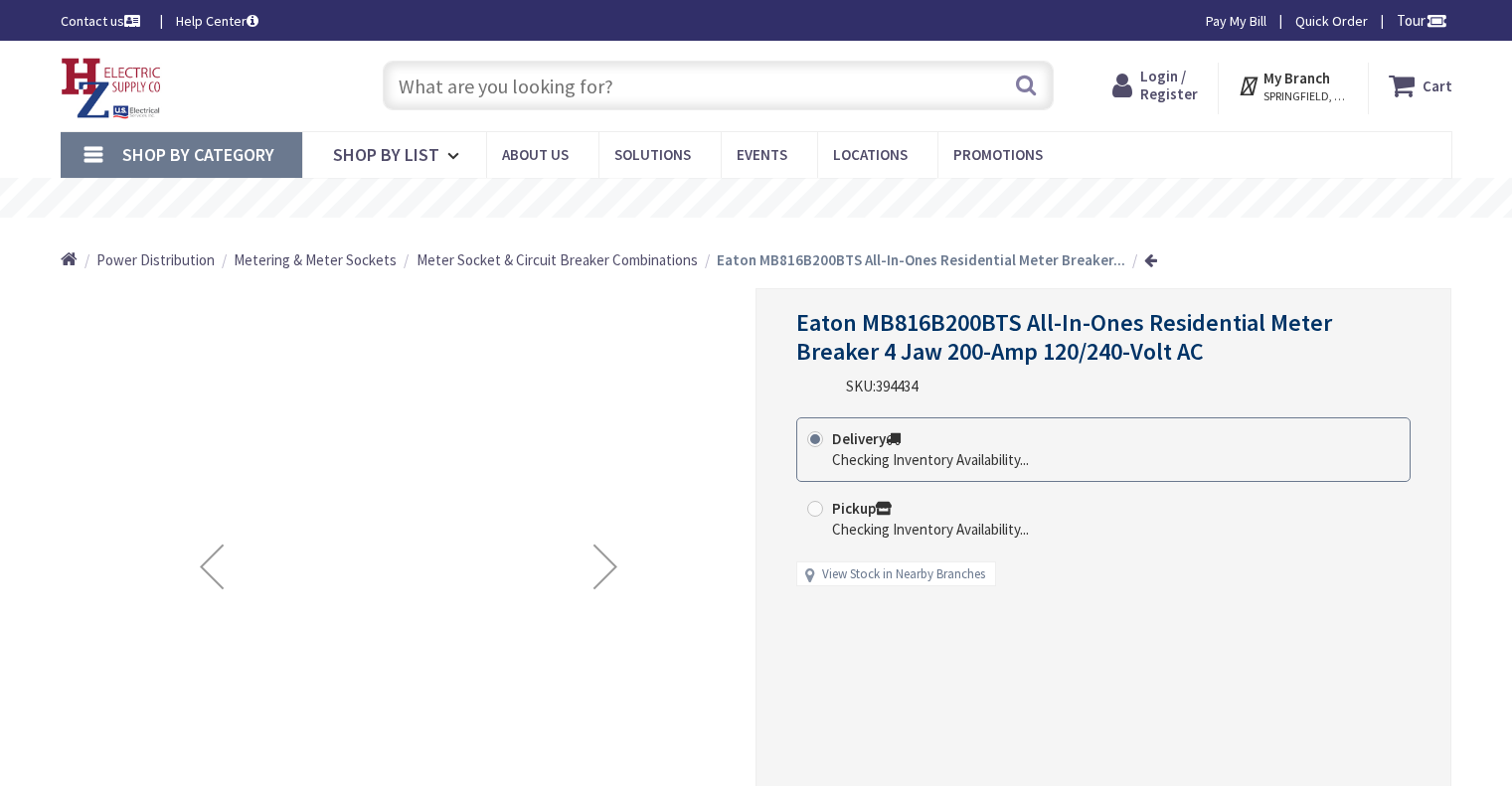 scroll, scrollTop: 0, scrollLeft: 0, axis: both 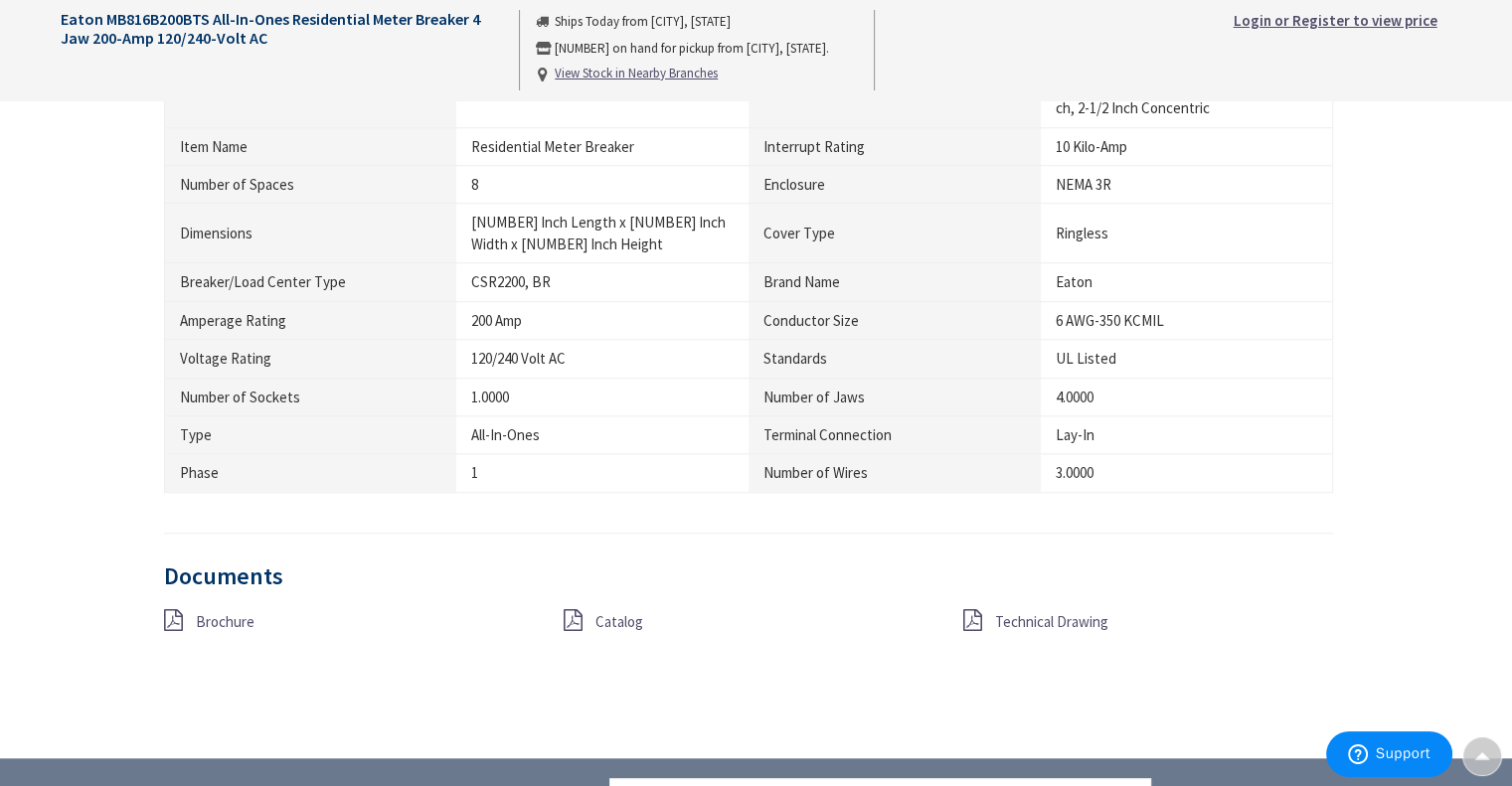 click at bounding box center (972, 620) 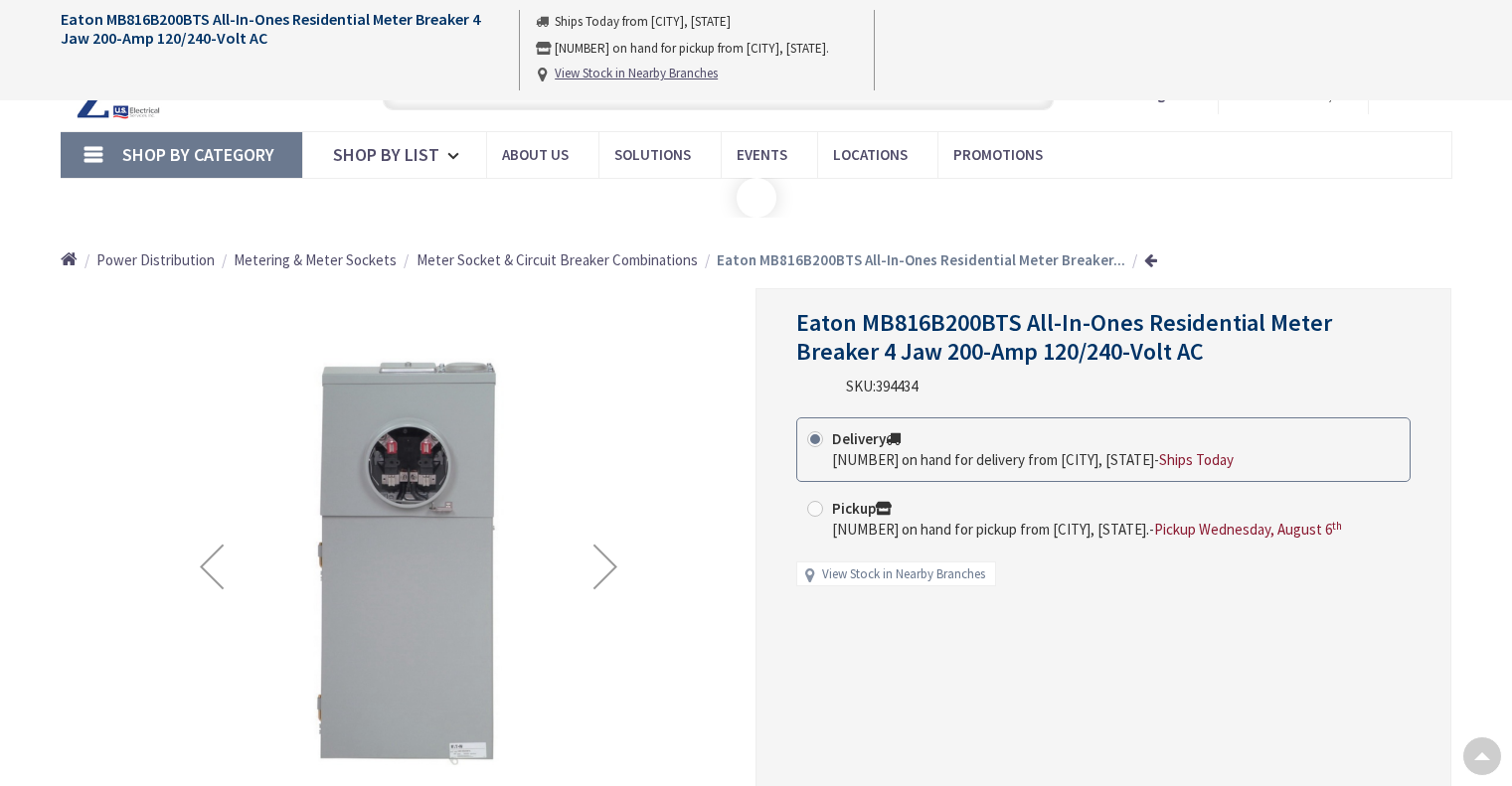 scroll, scrollTop: 1678, scrollLeft: 0, axis: vertical 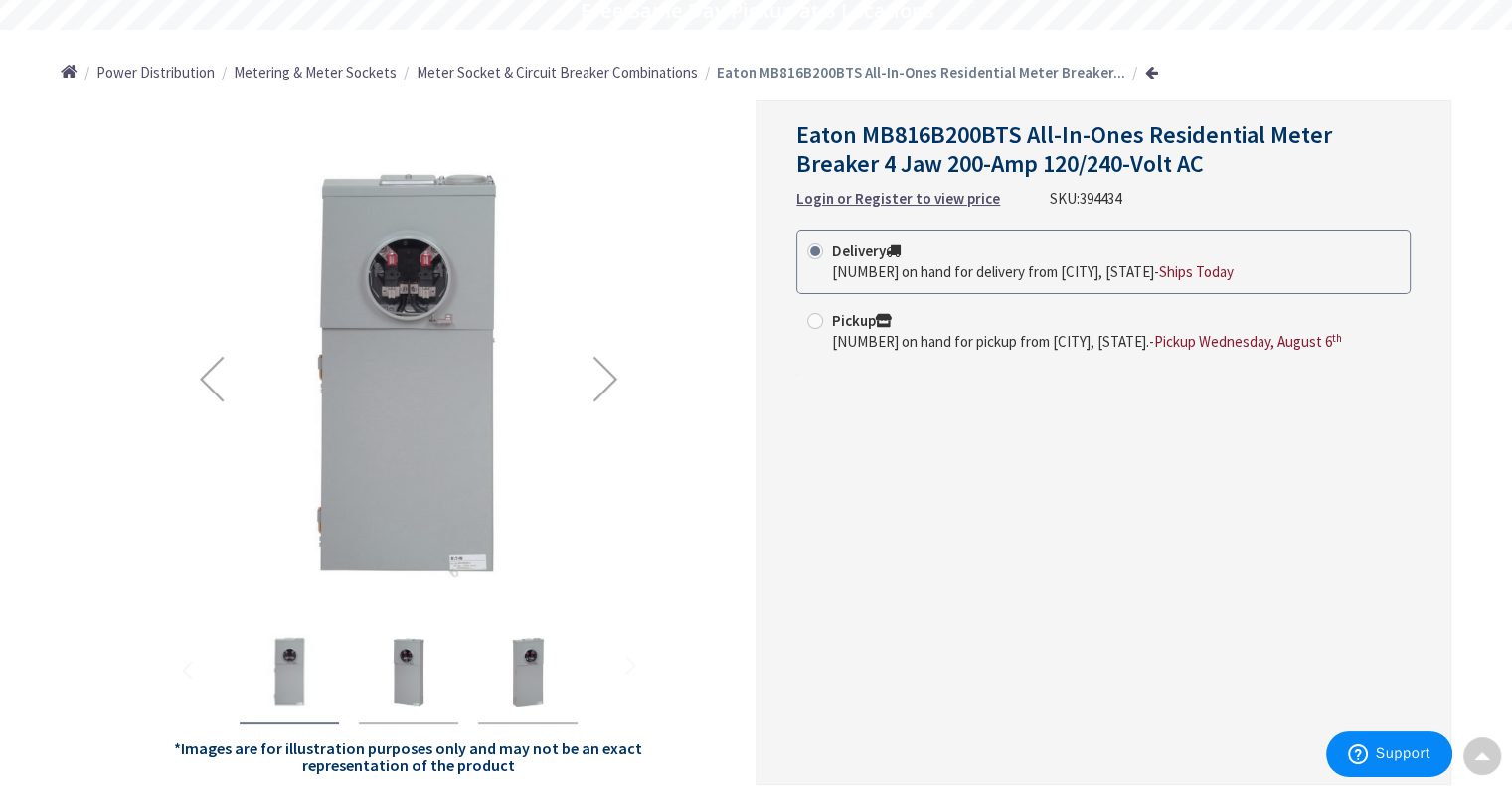 click at bounding box center [605, 379] 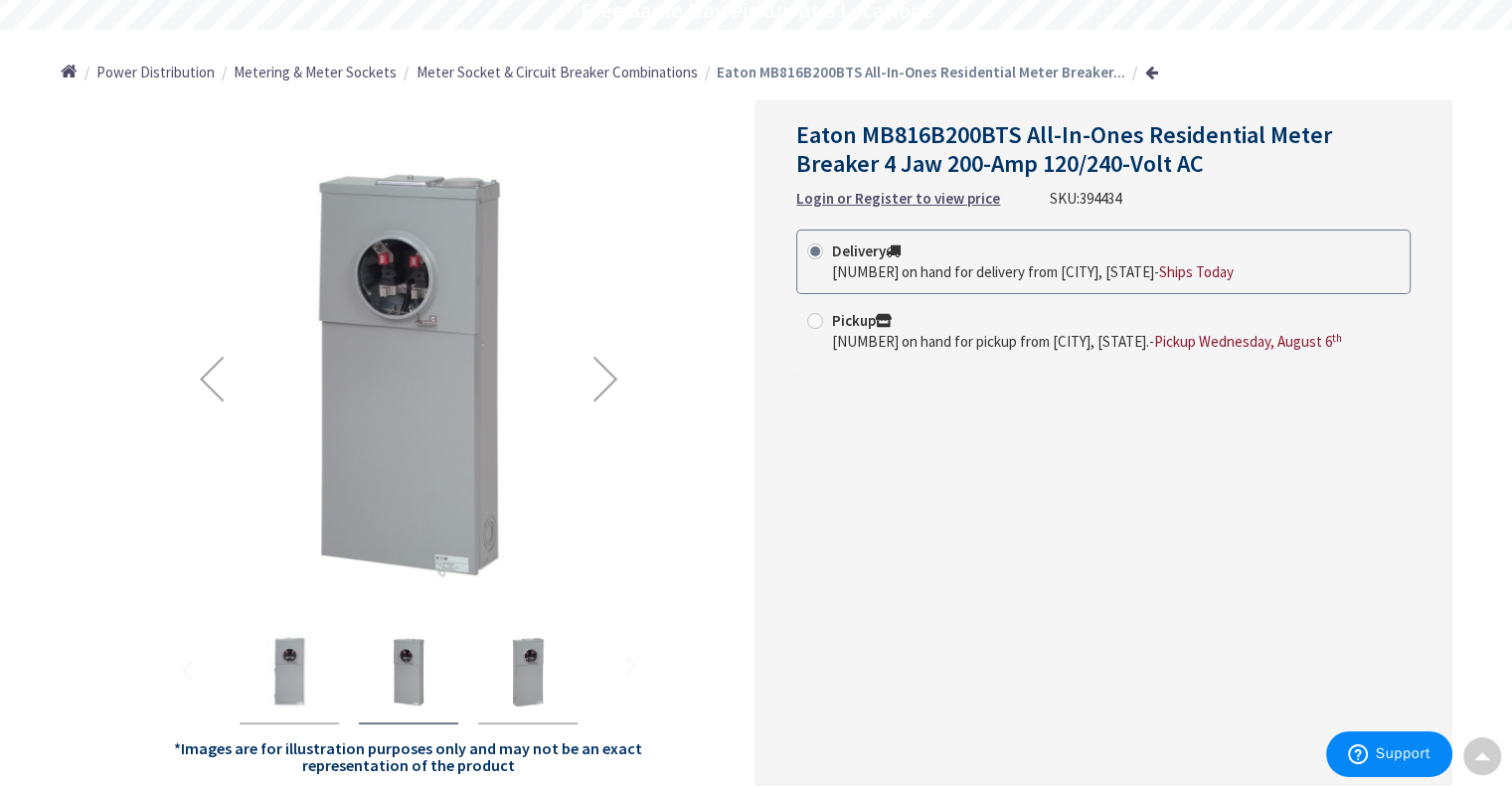 click at bounding box center (605, 379) 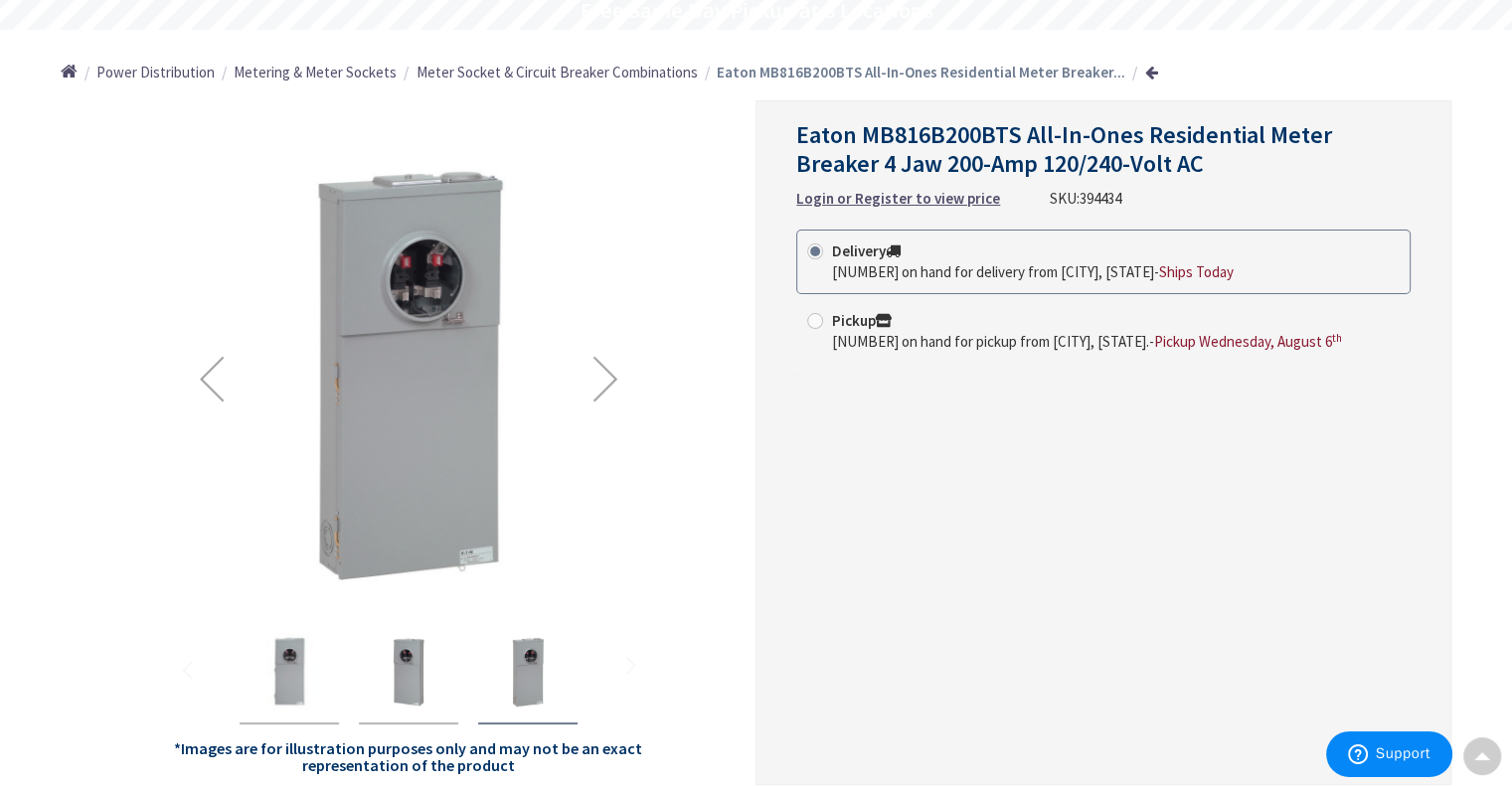 click at bounding box center (605, 379) 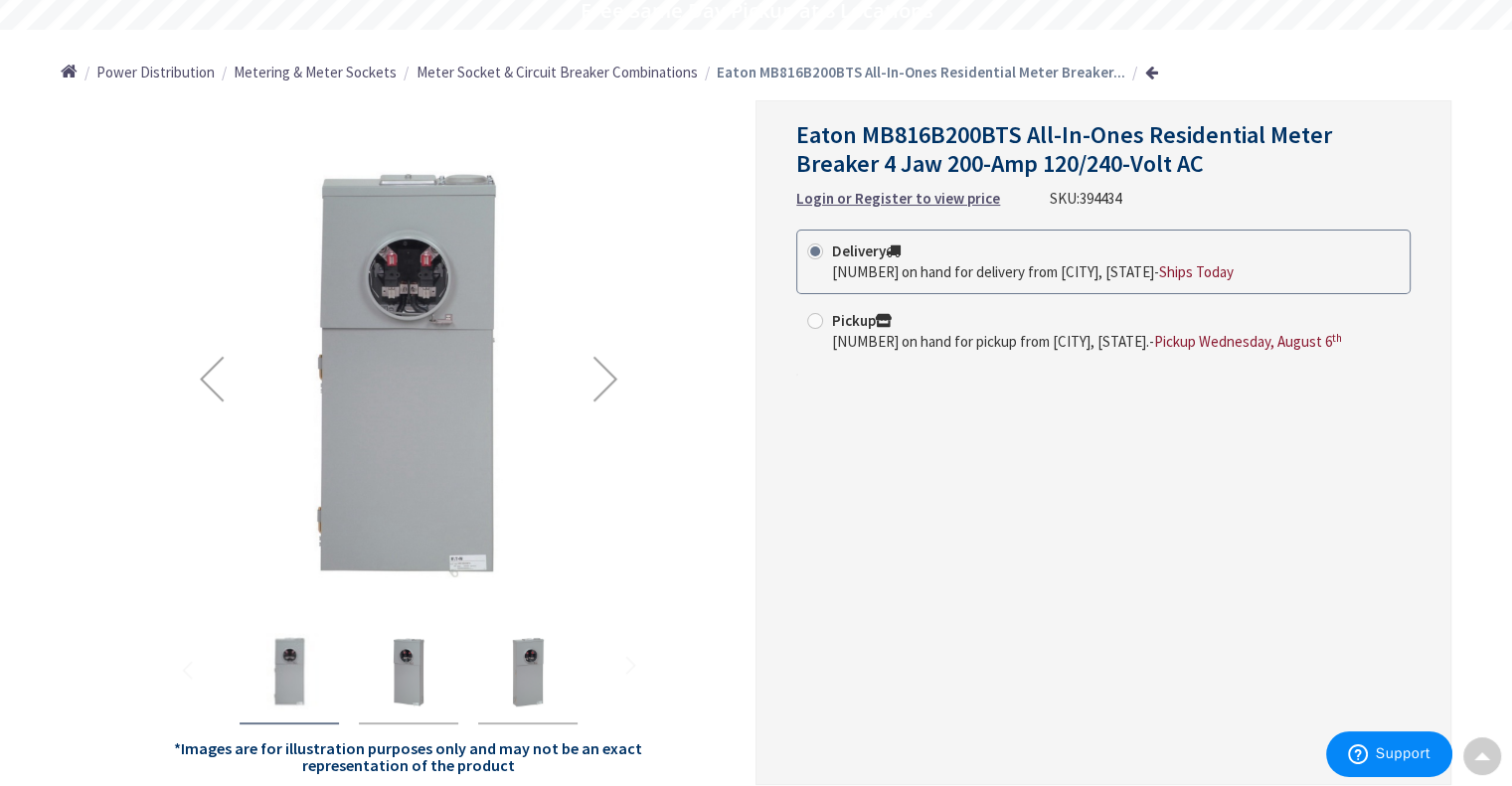 click at bounding box center [605, 379] 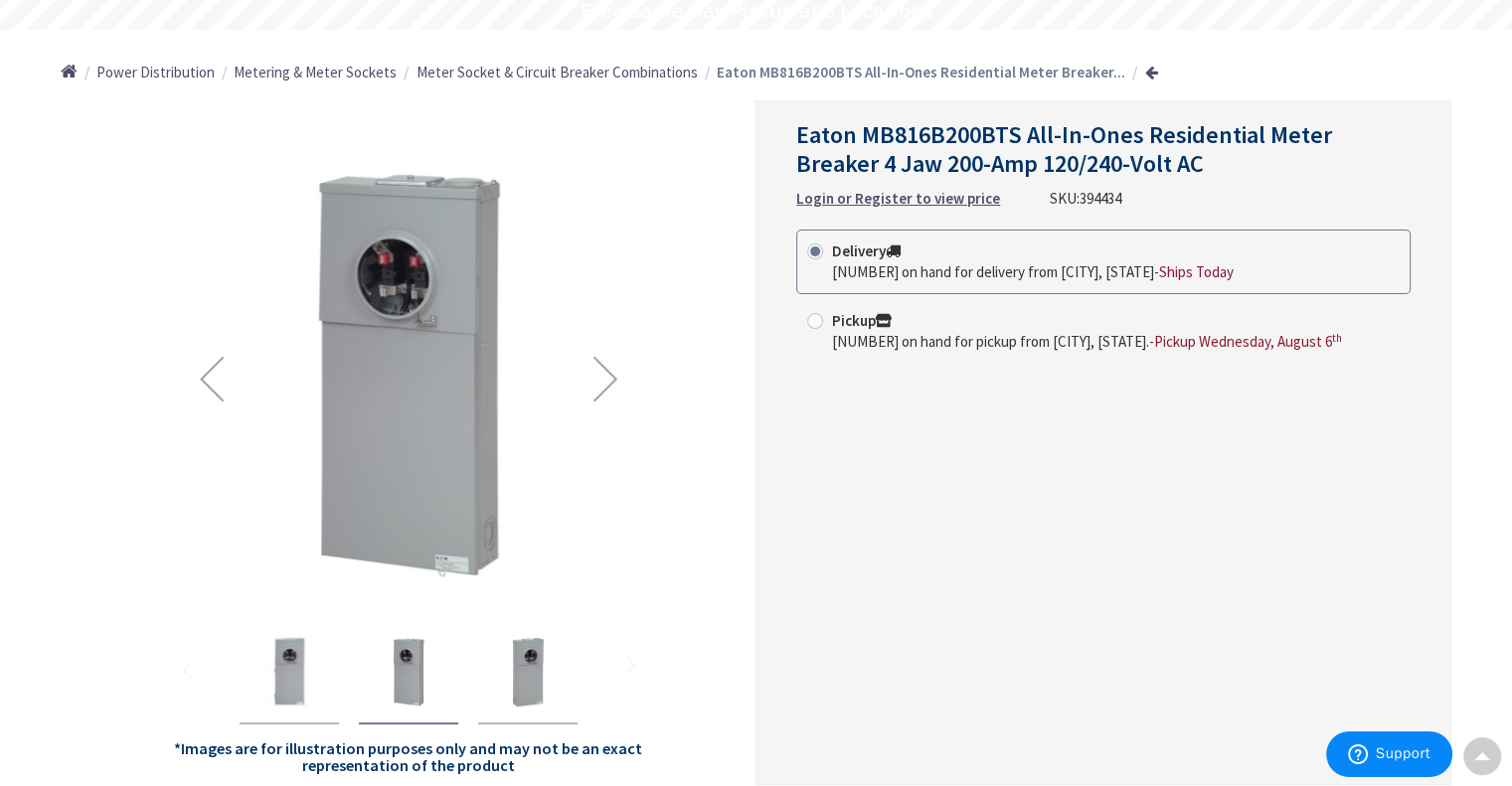 click at bounding box center [605, 379] 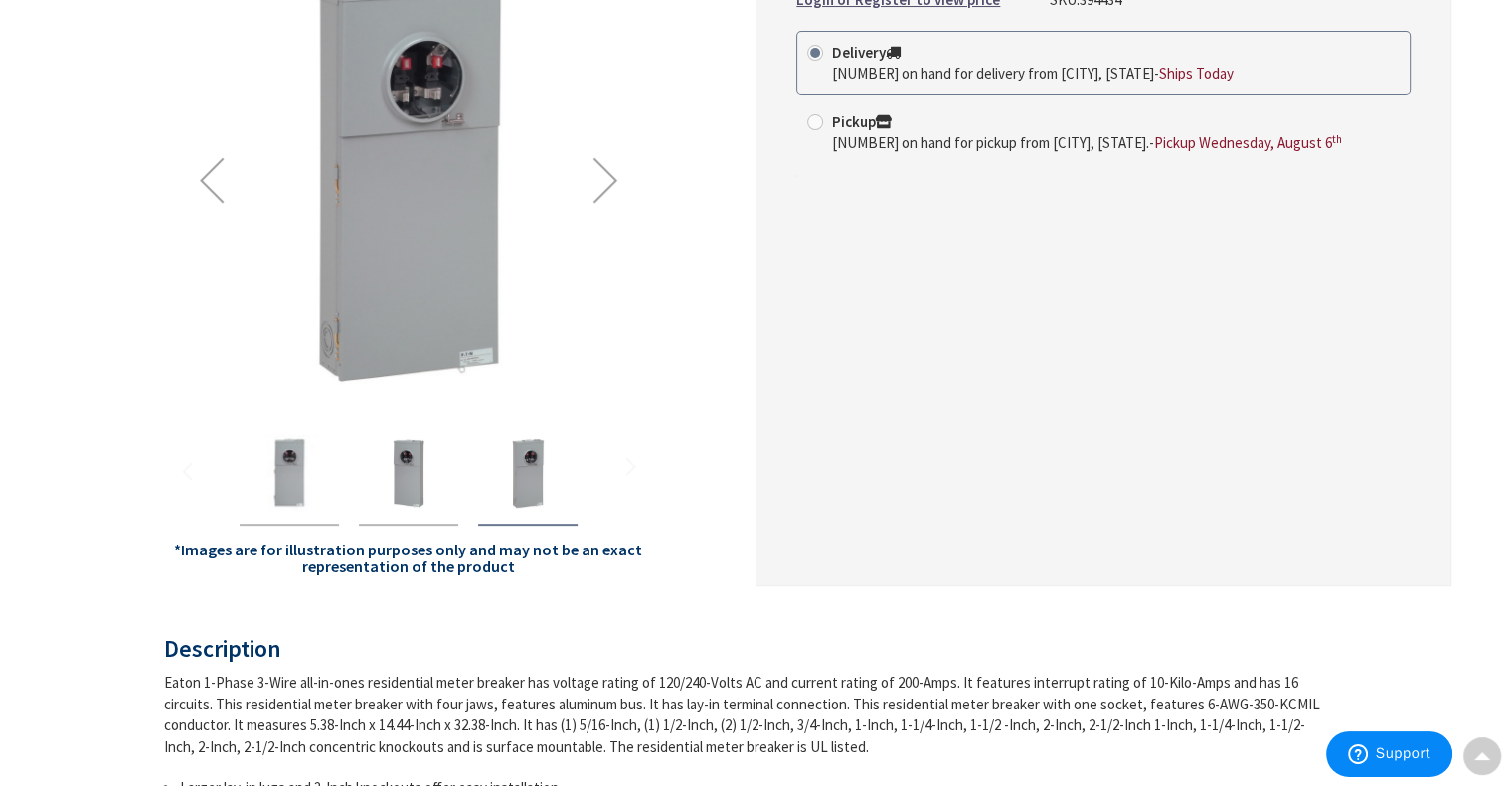 scroll, scrollTop: 0, scrollLeft: 0, axis: both 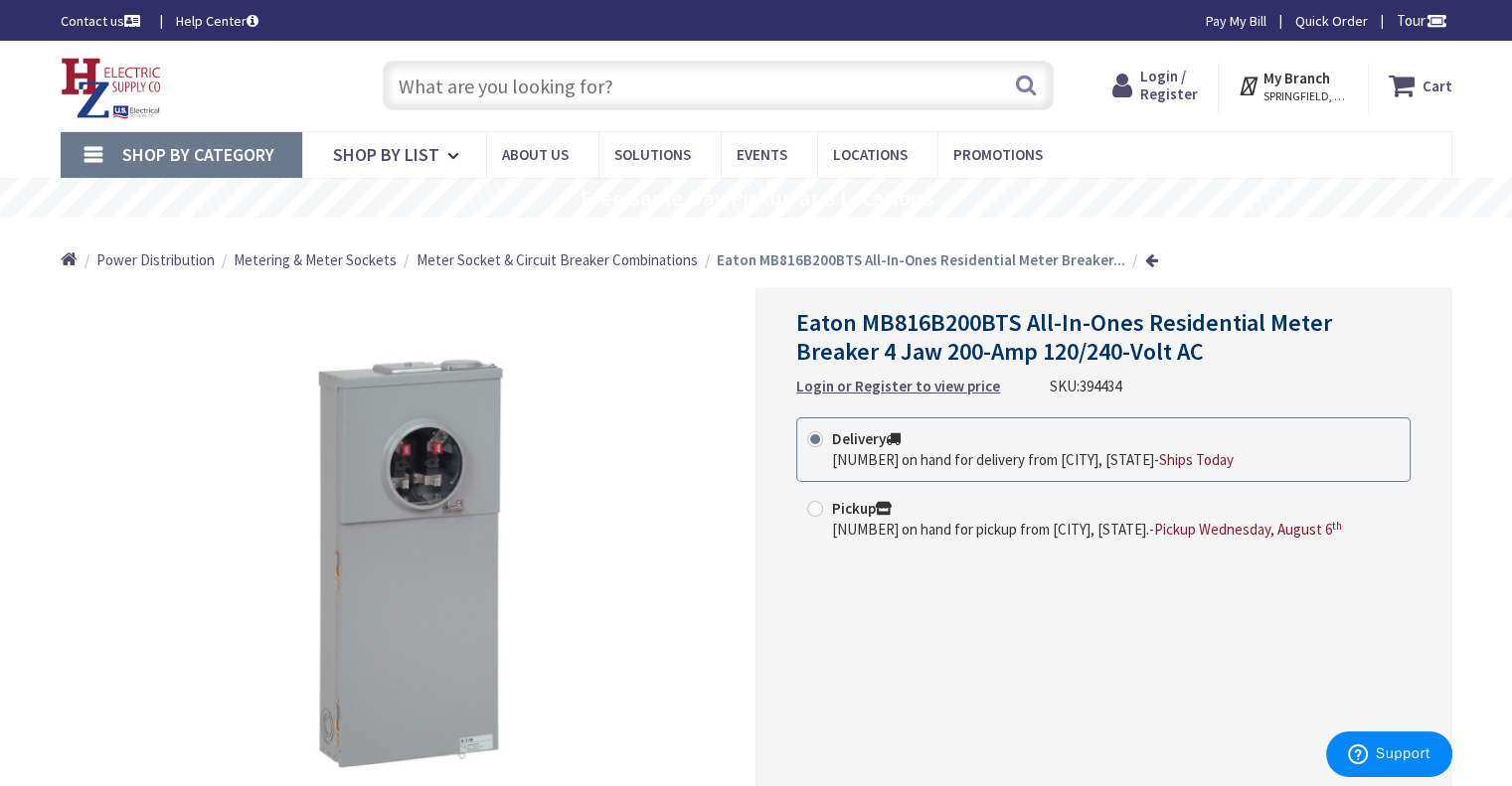 click at bounding box center (718, 85) 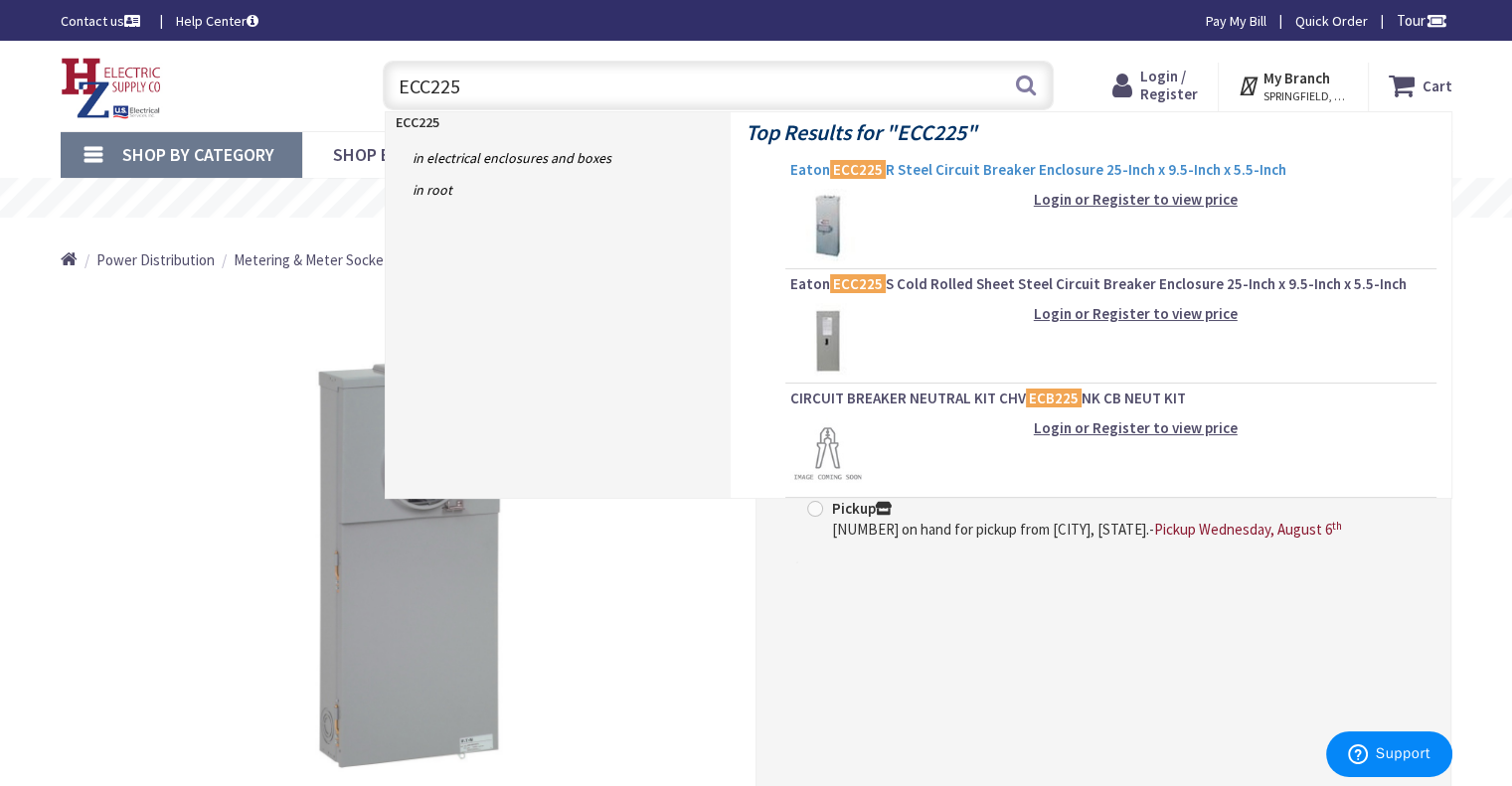 type on "ECC225" 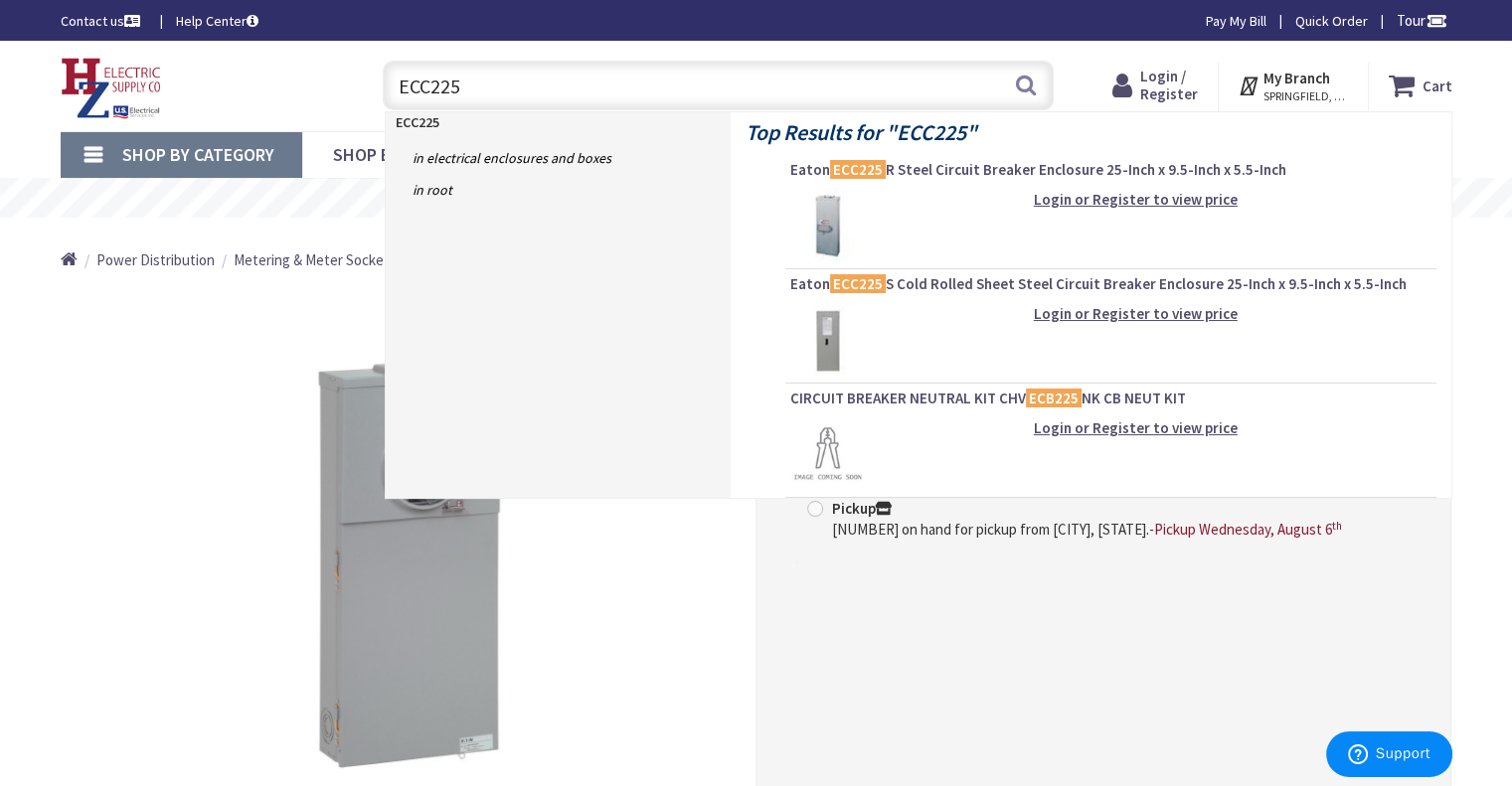 click on "Eaton  ECC225 R Steel Circuit Breaker Enclosure 25-Inch x 9.5-Inch x 5.5-Inch" at bounding box center (1110, 170) 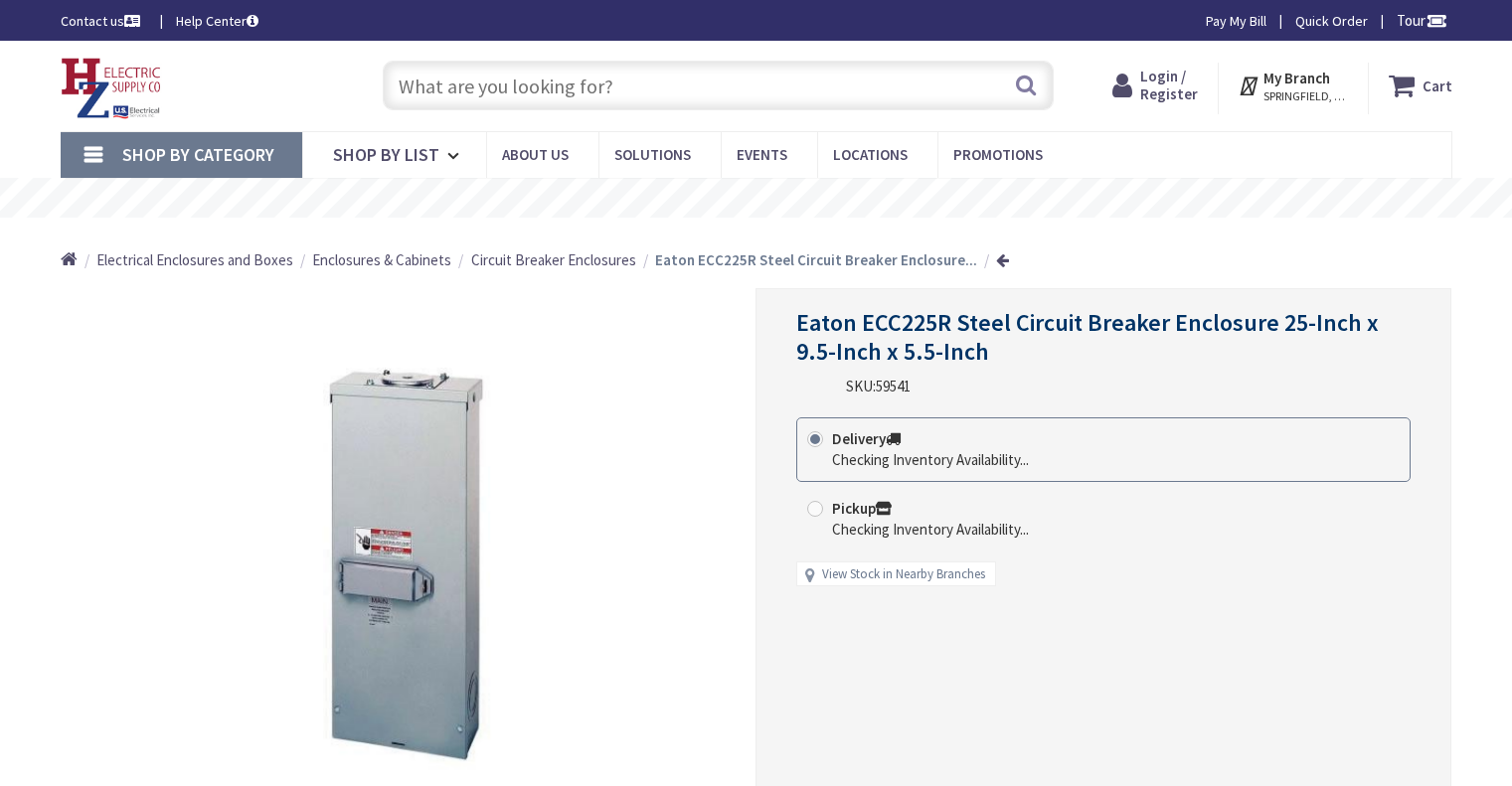 scroll, scrollTop: 0, scrollLeft: 0, axis: both 